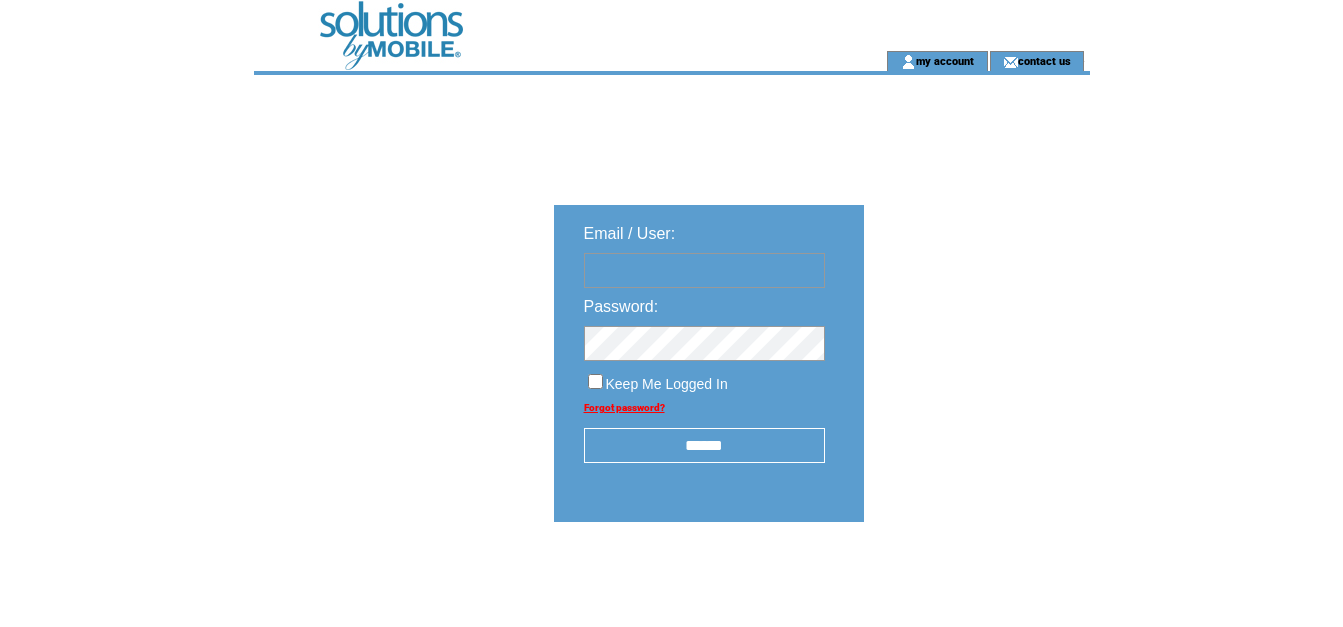 scroll, scrollTop: 0, scrollLeft: 0, axis: both 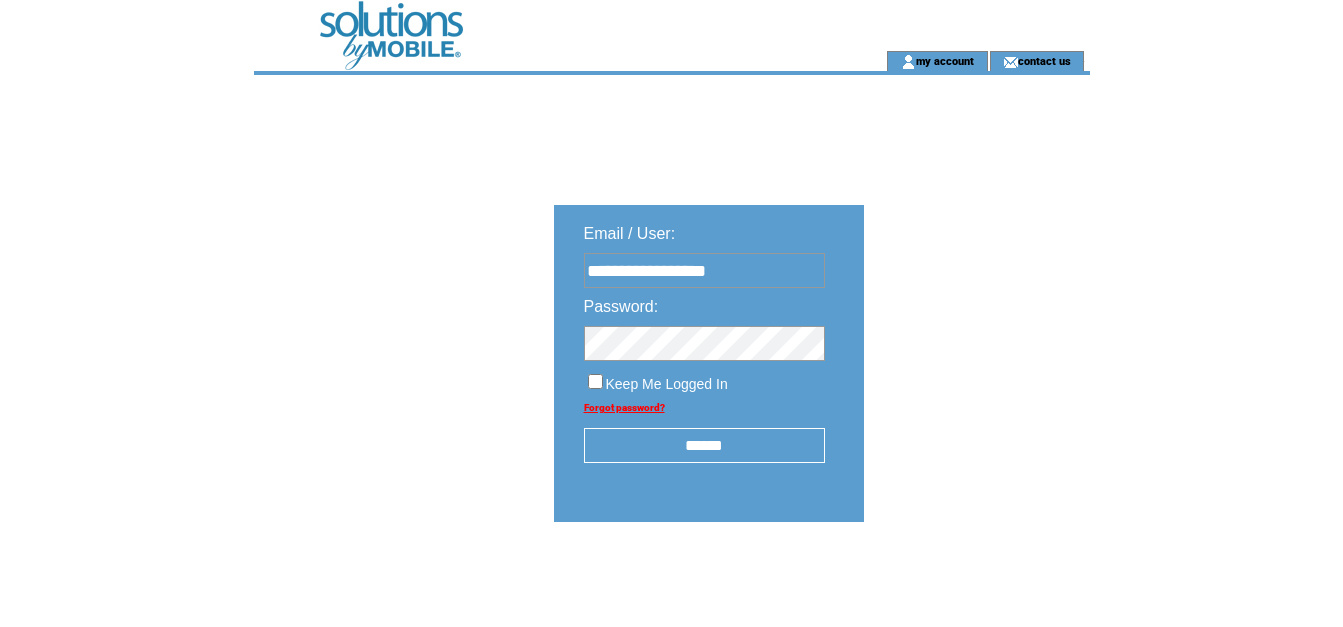 click on "******" at bounding box center [704, 445] 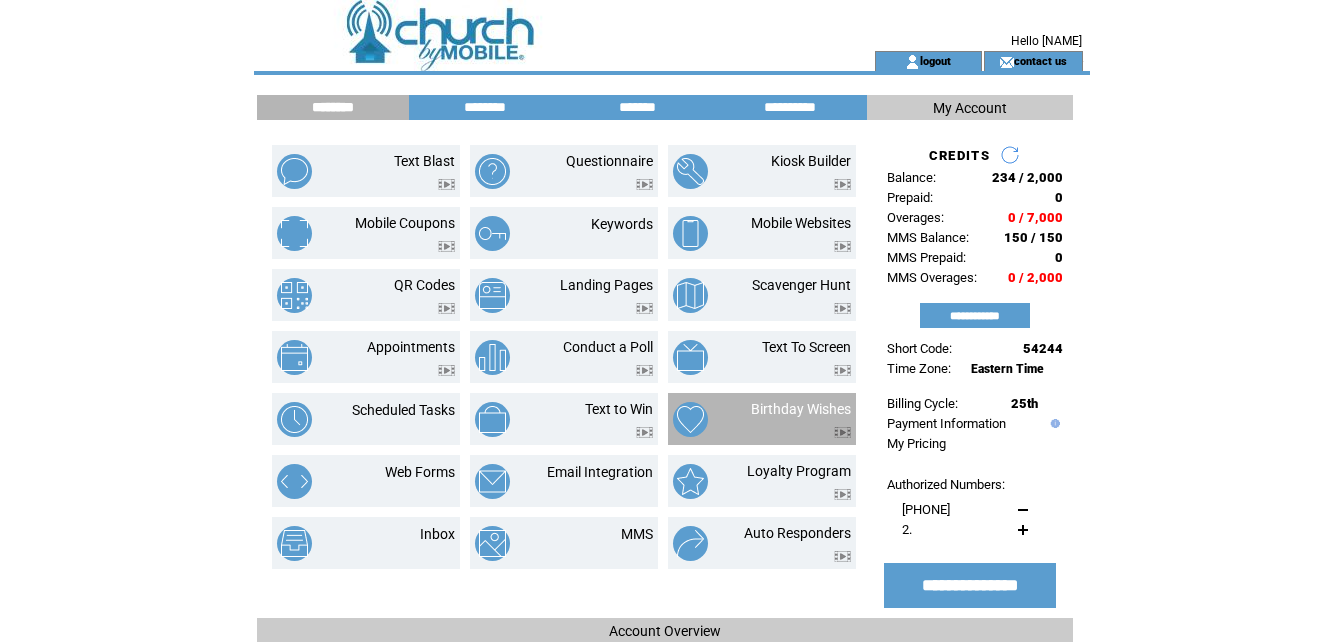 scroll, scrollTop: 0, scrollLeft: 0, axis: both 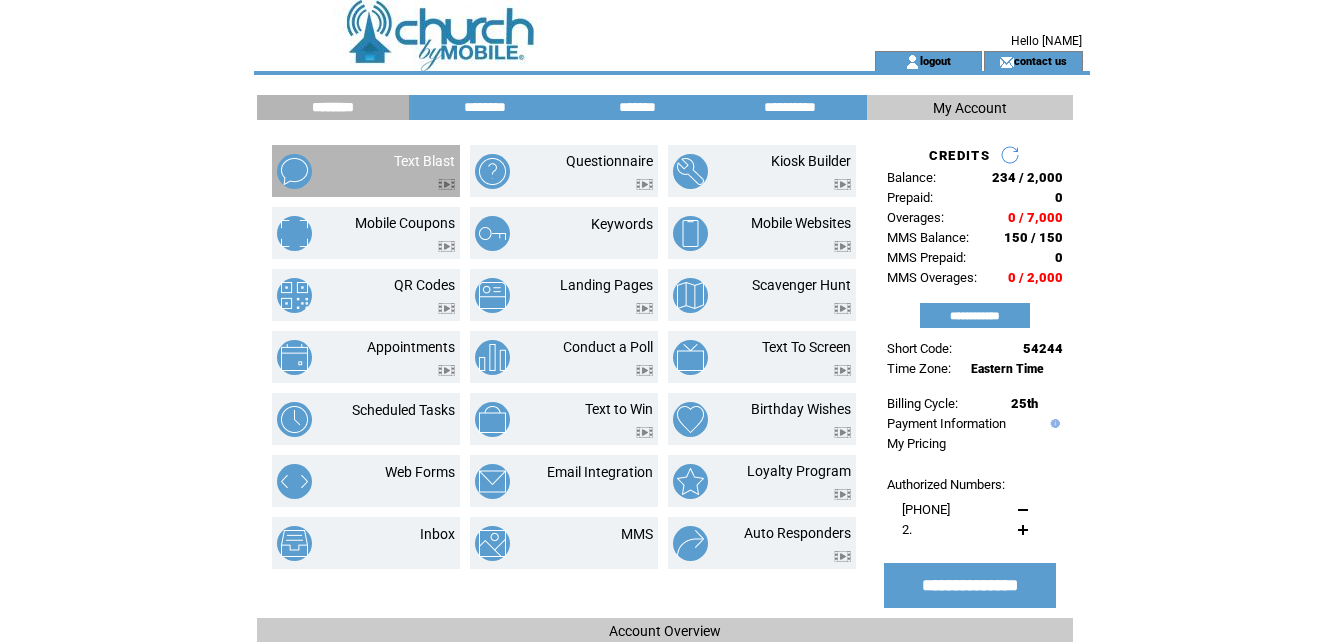 click on "Text Blast" at bounding box center (401, 171) 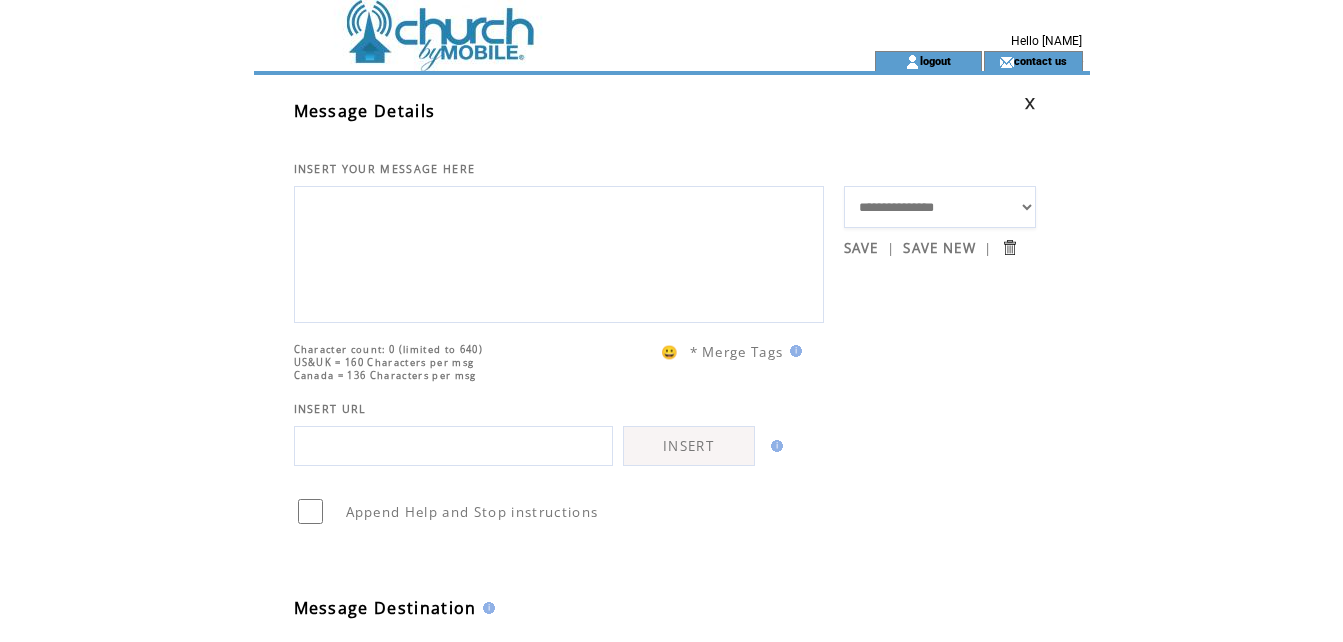 scroll, scrollTop: 0, scrollLeft: 0, axis: both 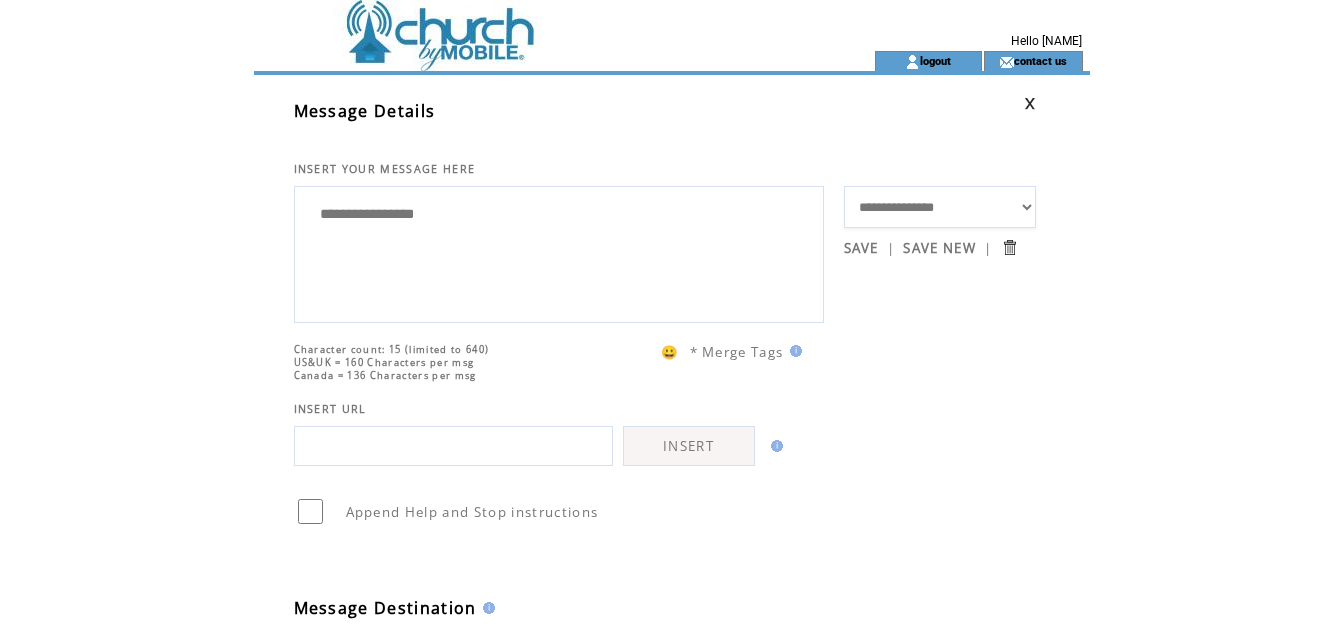 paste on "**********" 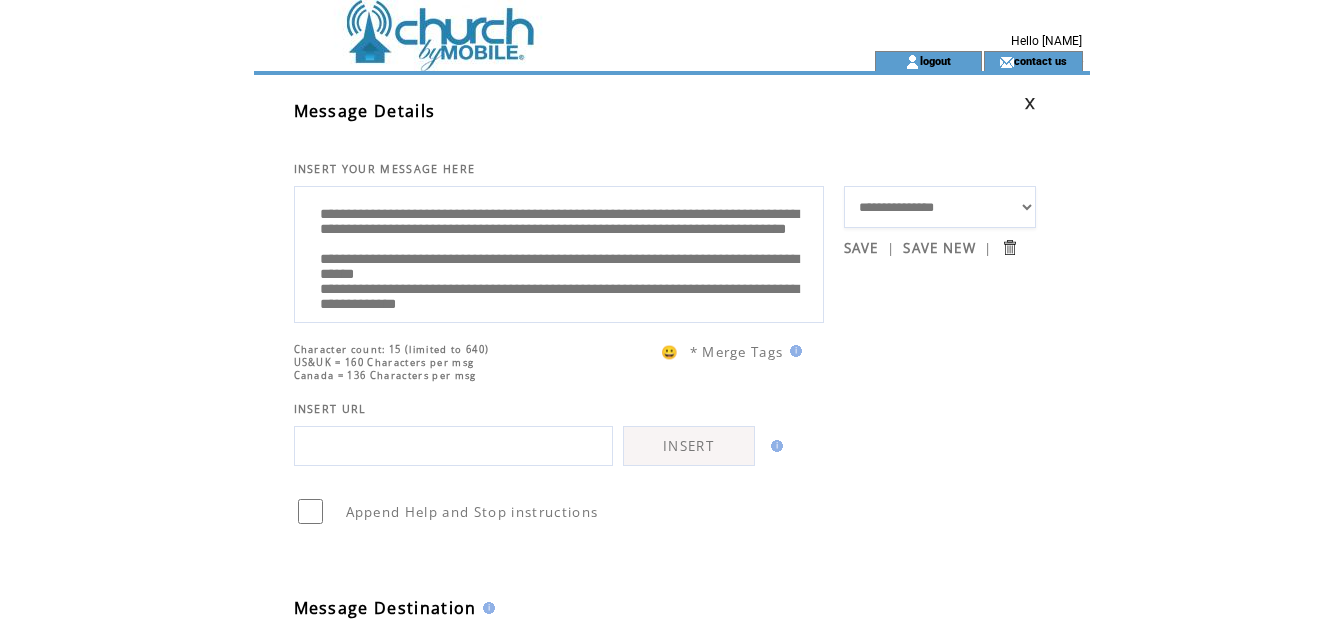scroll, scrollTop: 185, scrollLeft: 0, axis: vertical 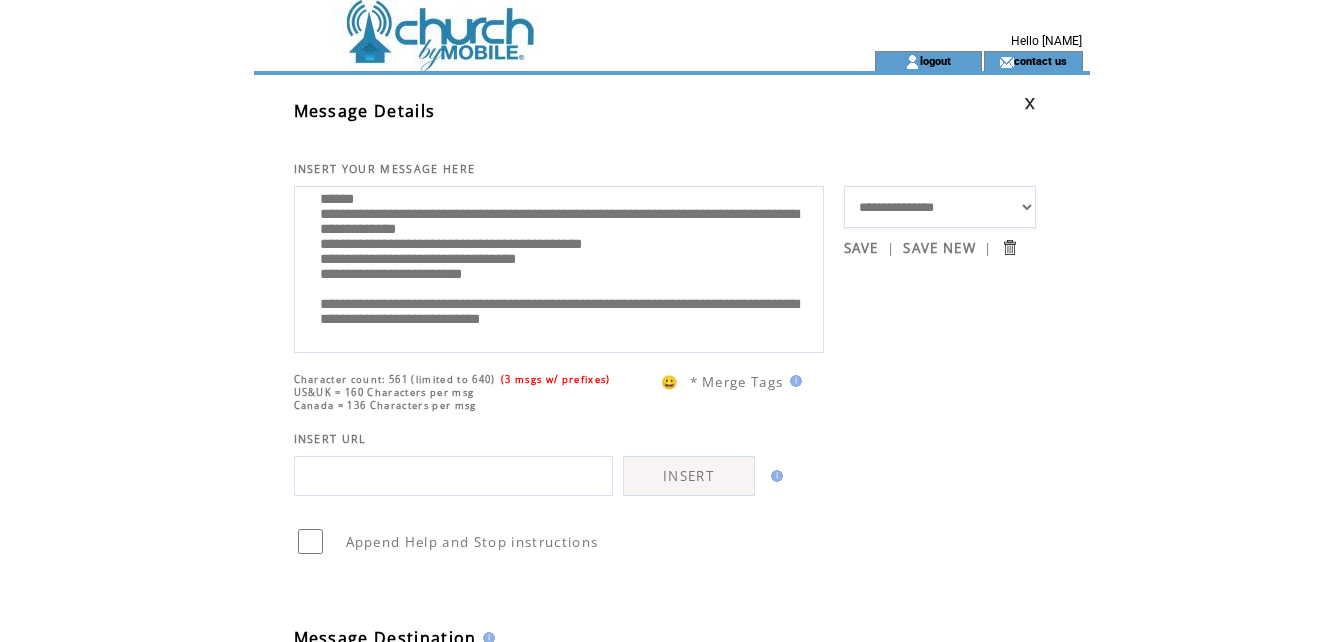 click on "**********" at bounding box center (559, 267) 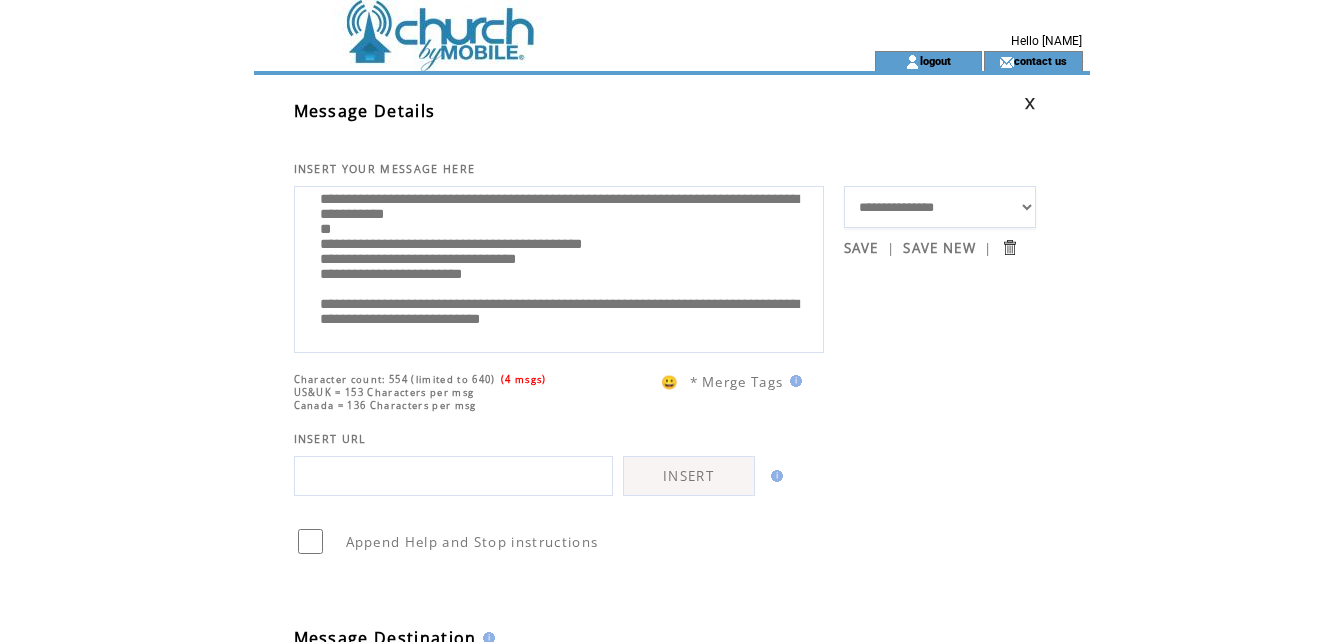 click on "**********" at bounding box center (559, 267) 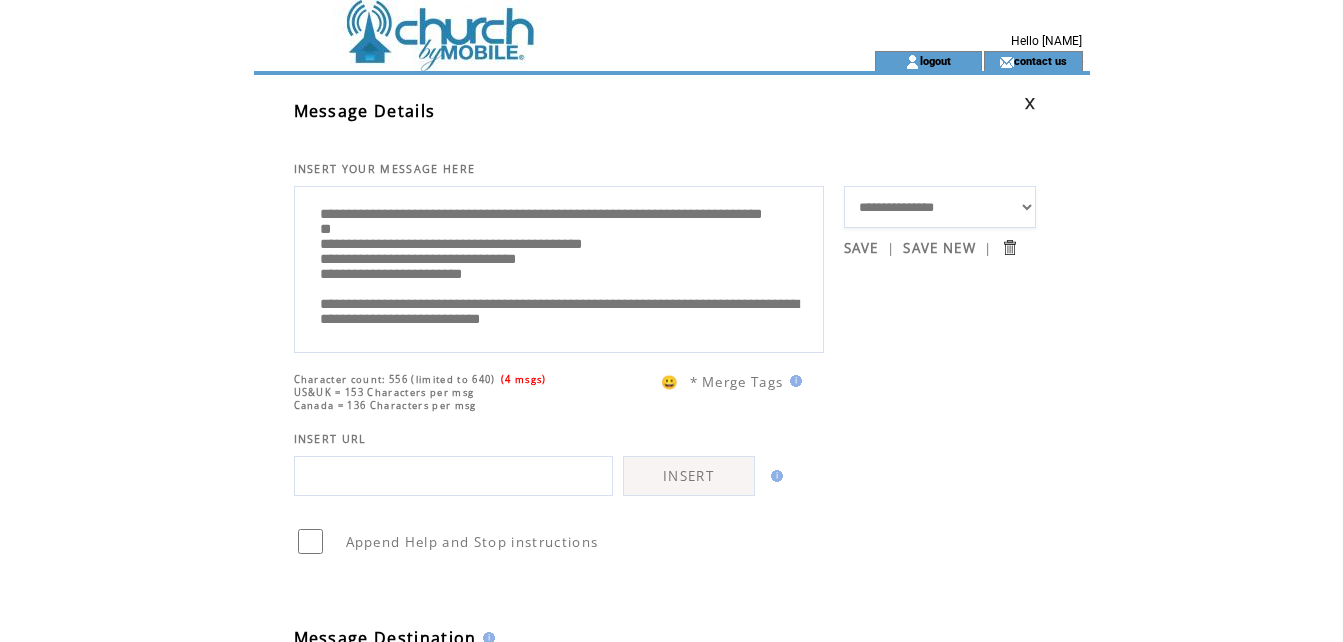 scroll, scrollTop: 240, scrollLeft: 0, axis: vertical 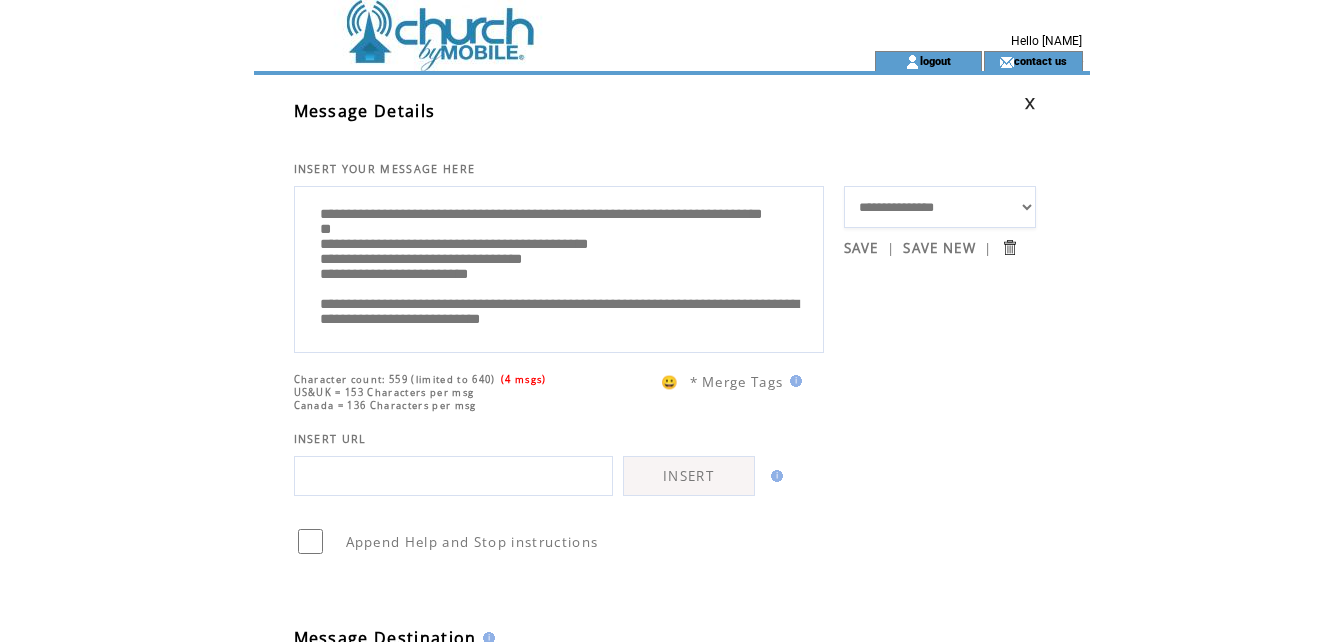 drag, startPoint x: 319, startPoint y: 244, endPoint x: 694, endPoint y: 305, distance: 379.92896 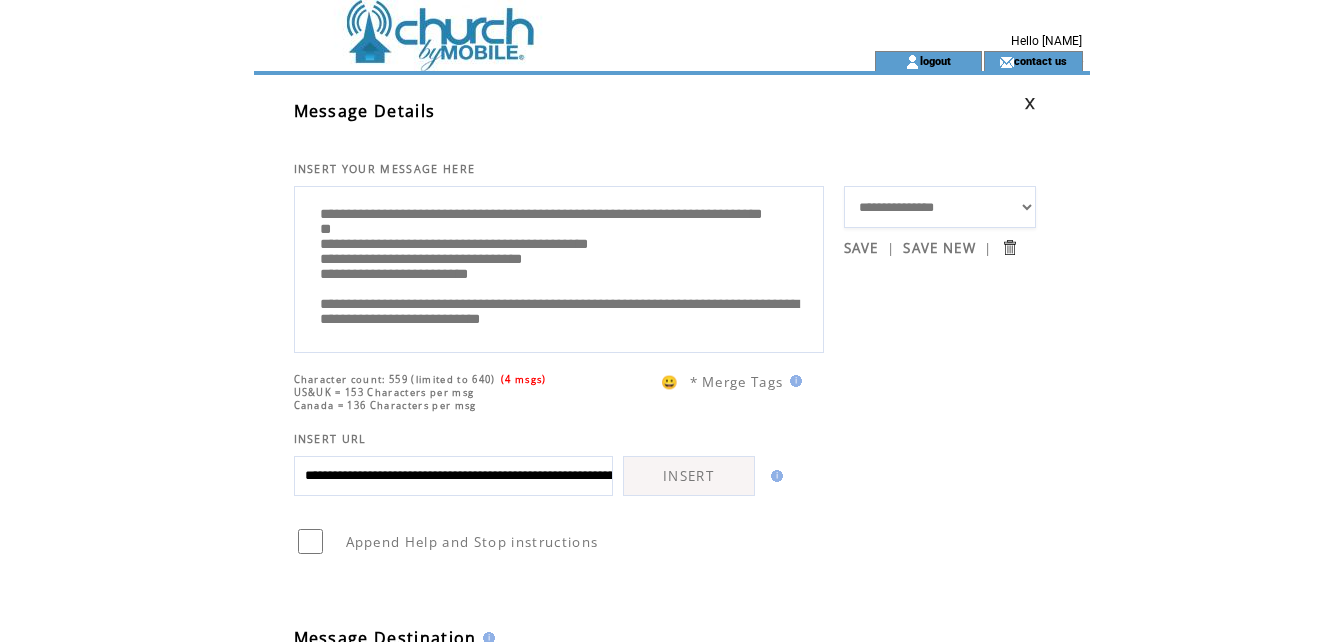 scroll, scrollTop: 0, scrollLeft: 341, axis: horizontal 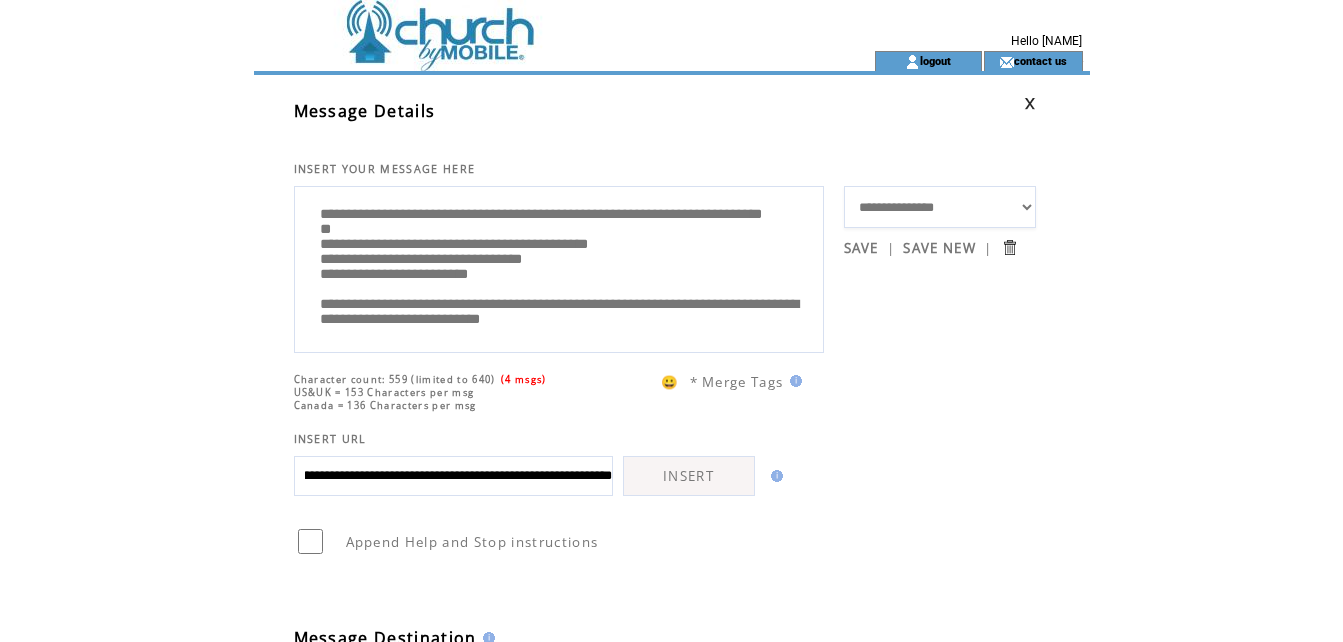type on "**********" 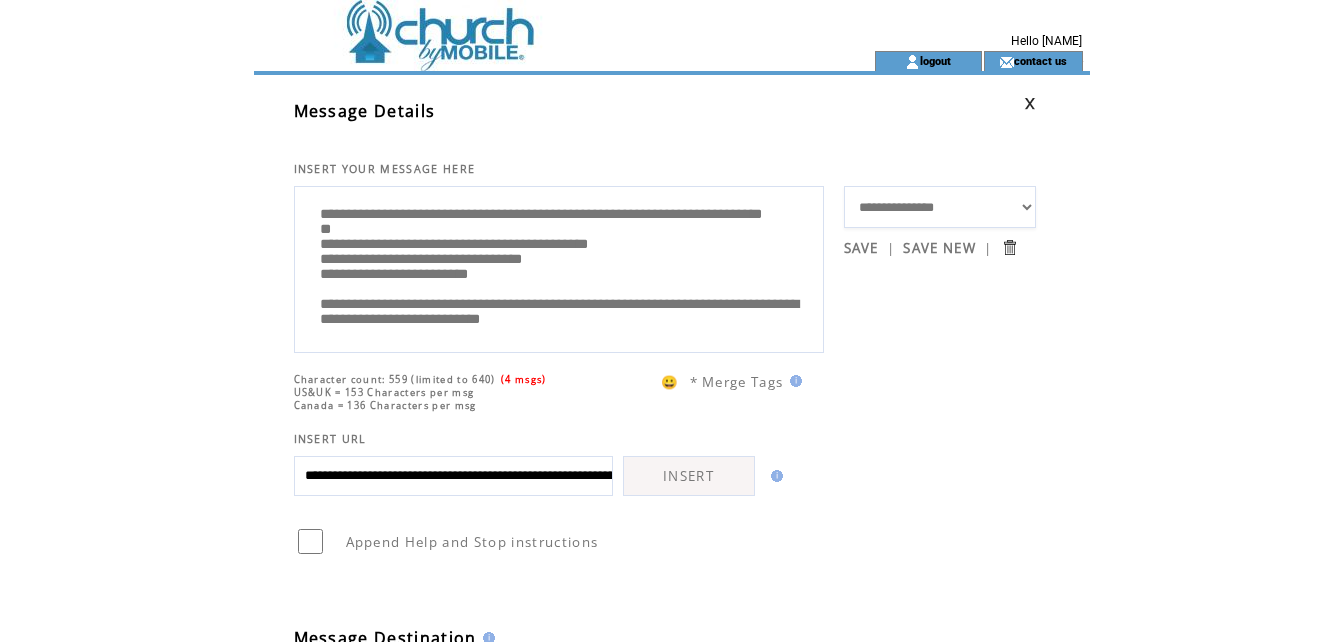 click on "**********" at bounding box center (559, 267) 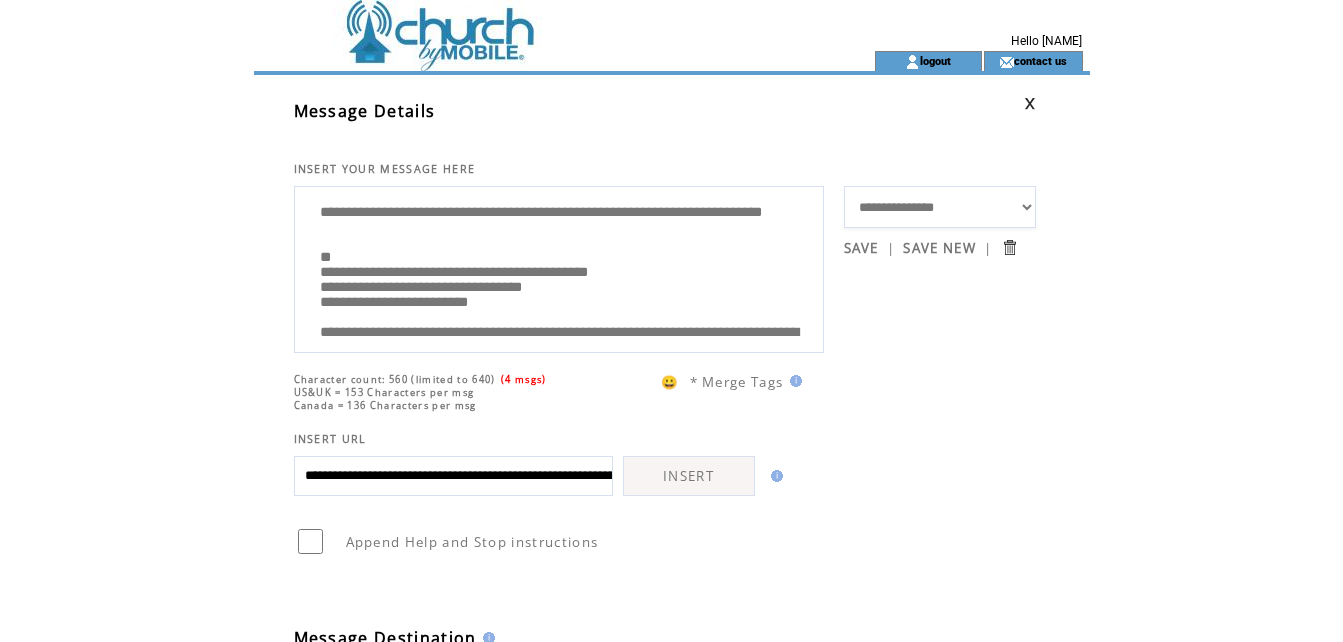 scroll, scrollTop: 125, scrollLeft: 0, axis: vertical 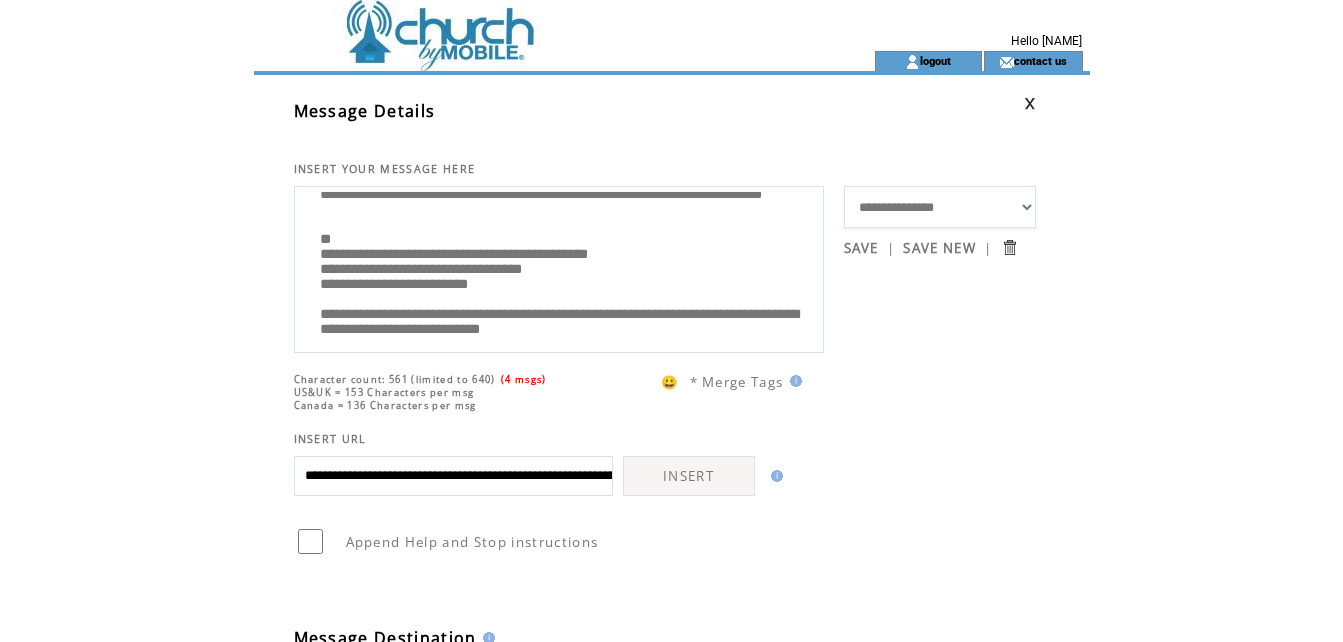 type on "**********" 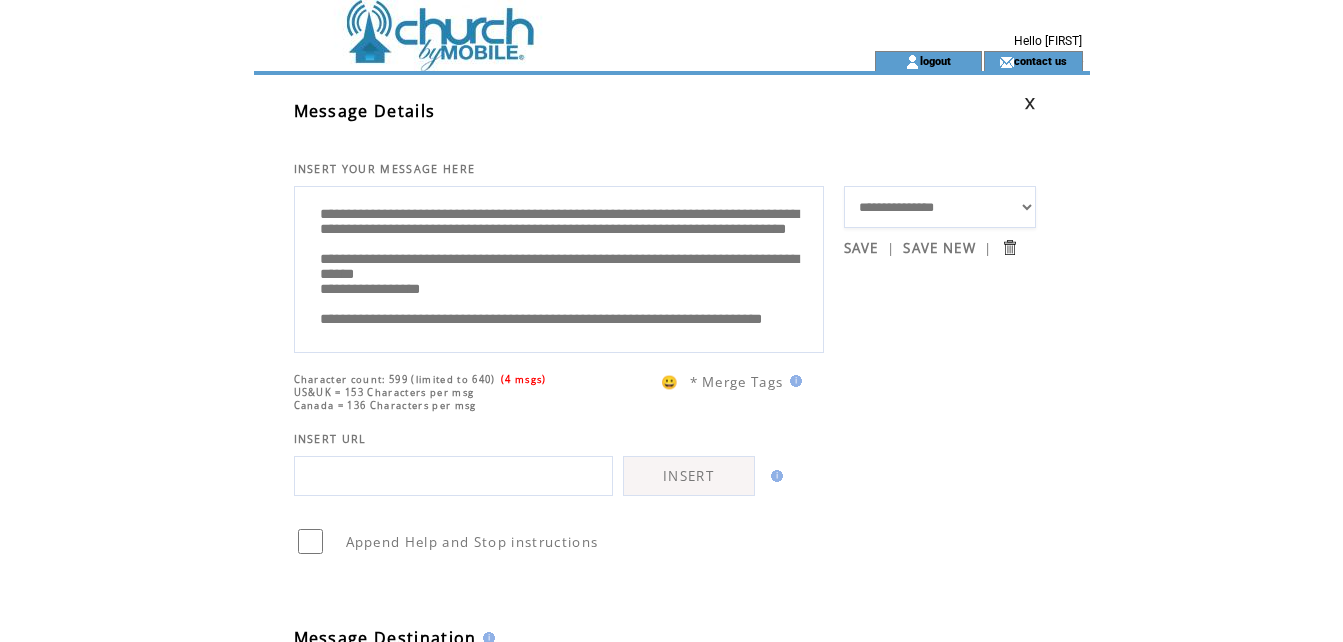 scroll, scrollTop: 0, scrollLeft: 0, axis: both 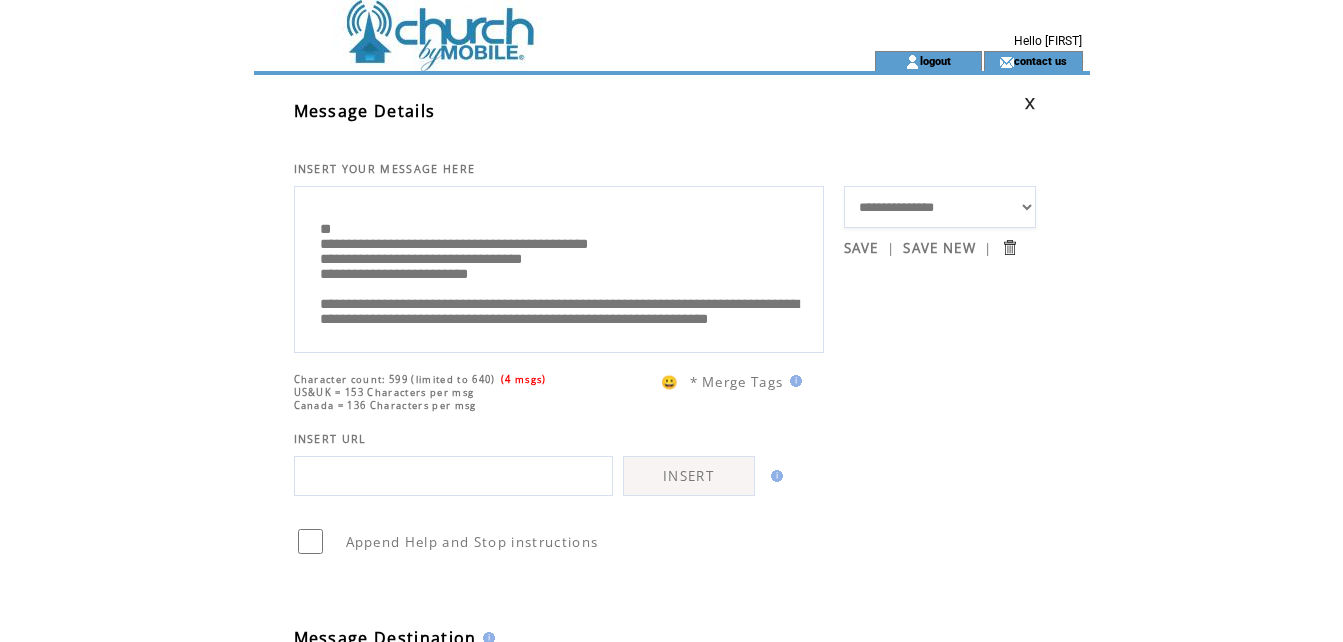 click on "**********" at bounding box center [559, 267] 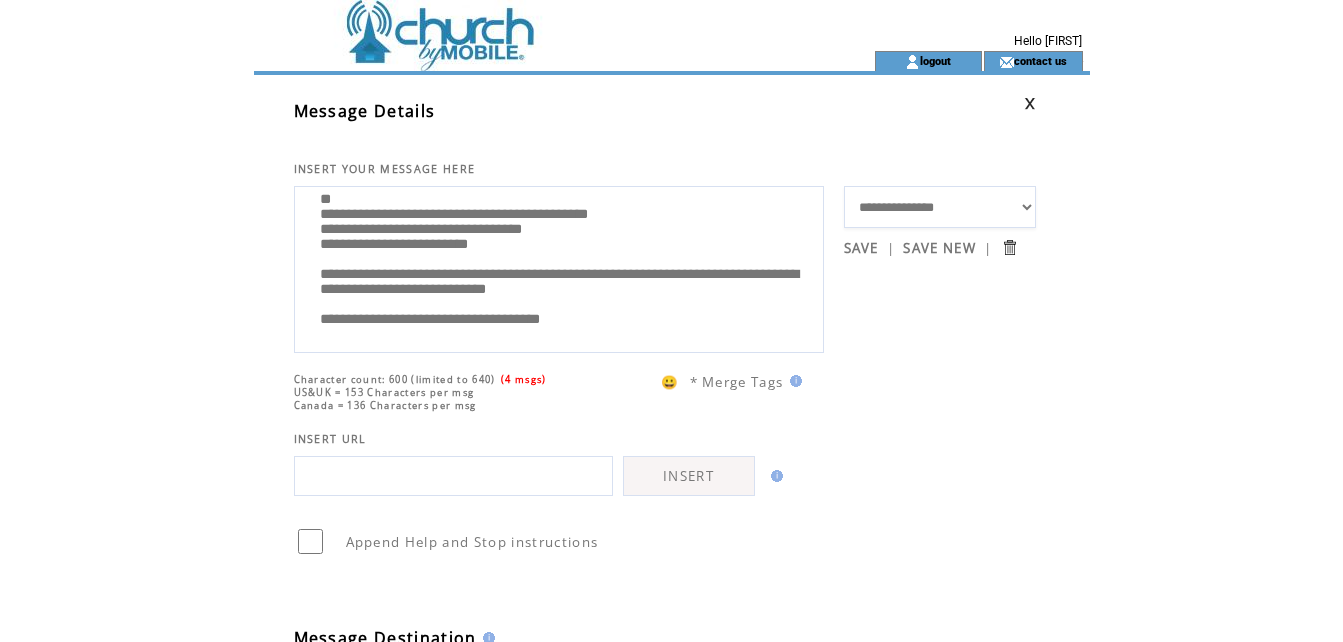scroll, scrollTop: 305, scrollLeft: 0, axis: vertical 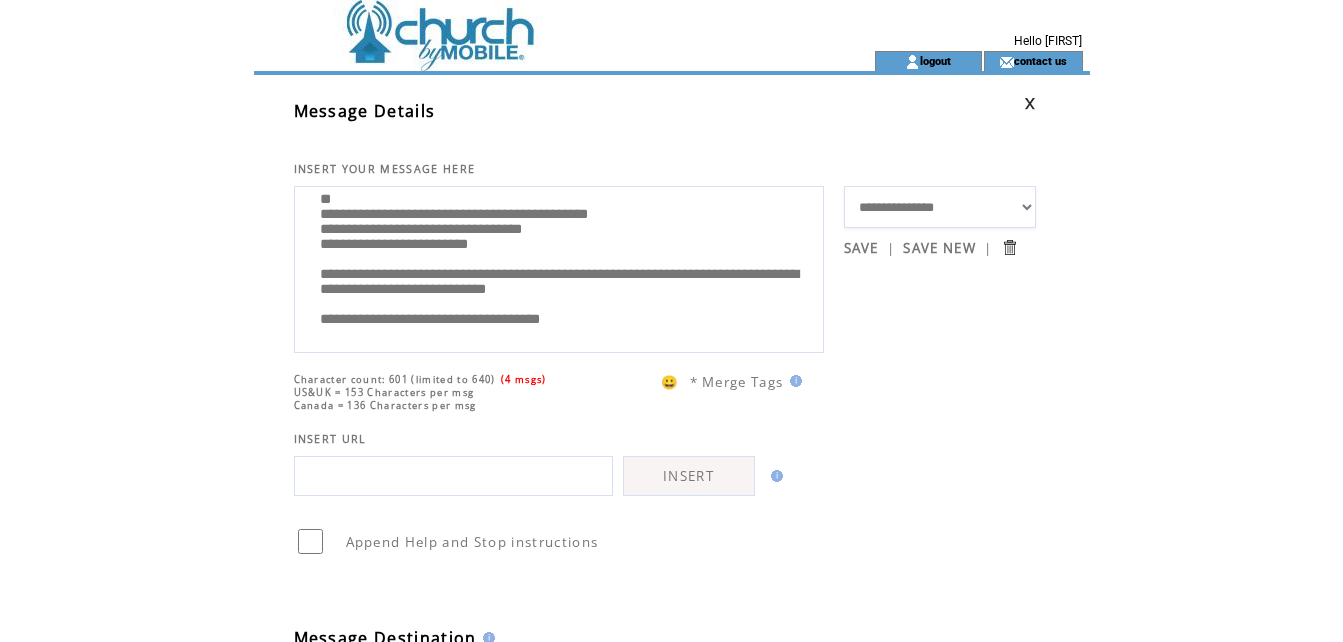drag, startPoint x: 312, startPoint y: 334, endPoint x: 466, endPoint y: 320, distance: 154.63506 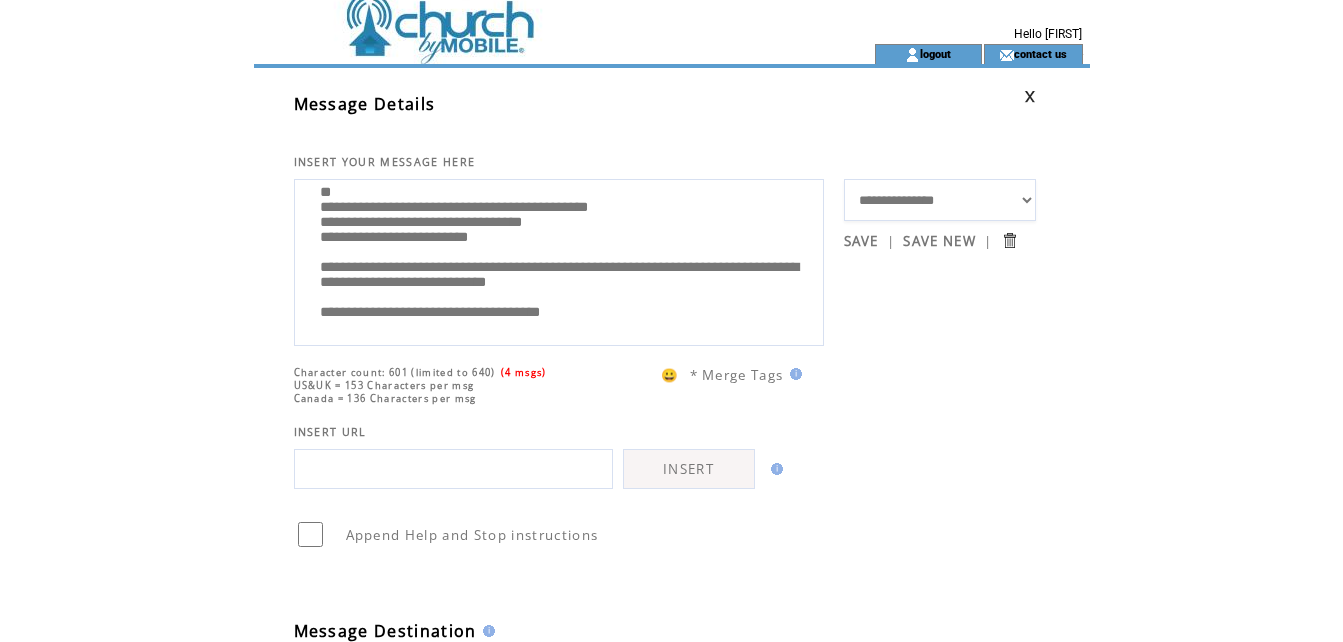 scroll, scrollTop: 9, scrollLeft: 0, axis: vertical 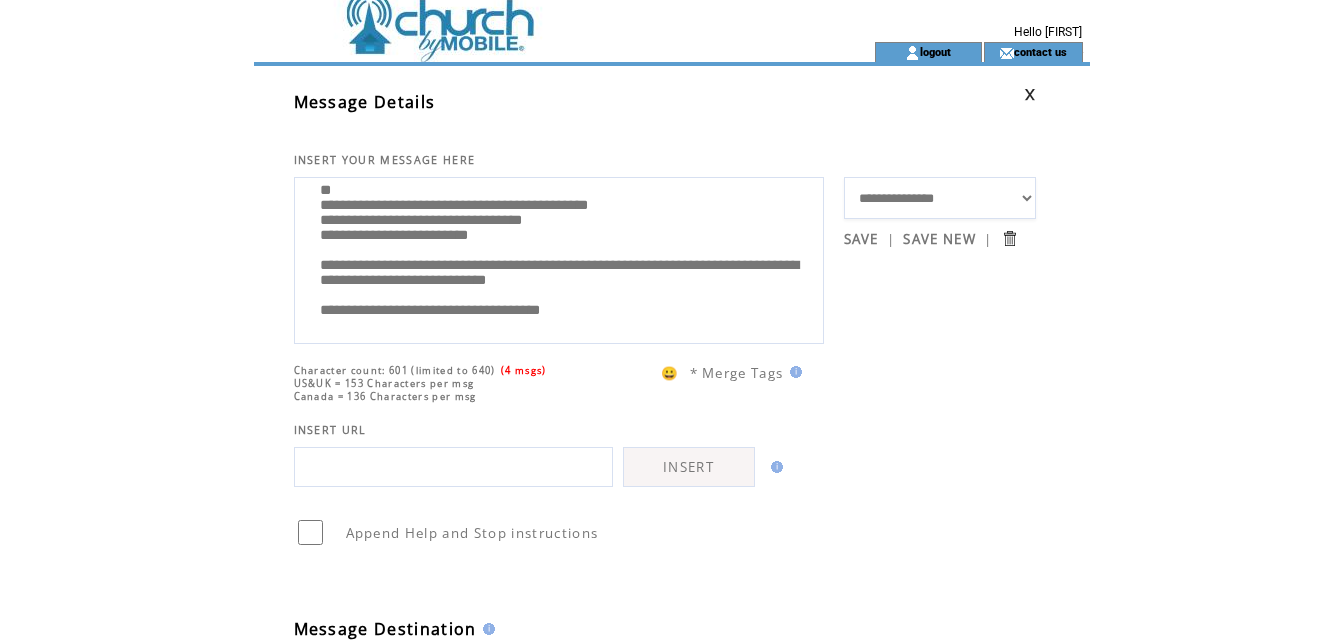drag, startPoint x: 320, startPoint y: 308, endPoint x: 655, endPoint y: 312, distance: 335.02386 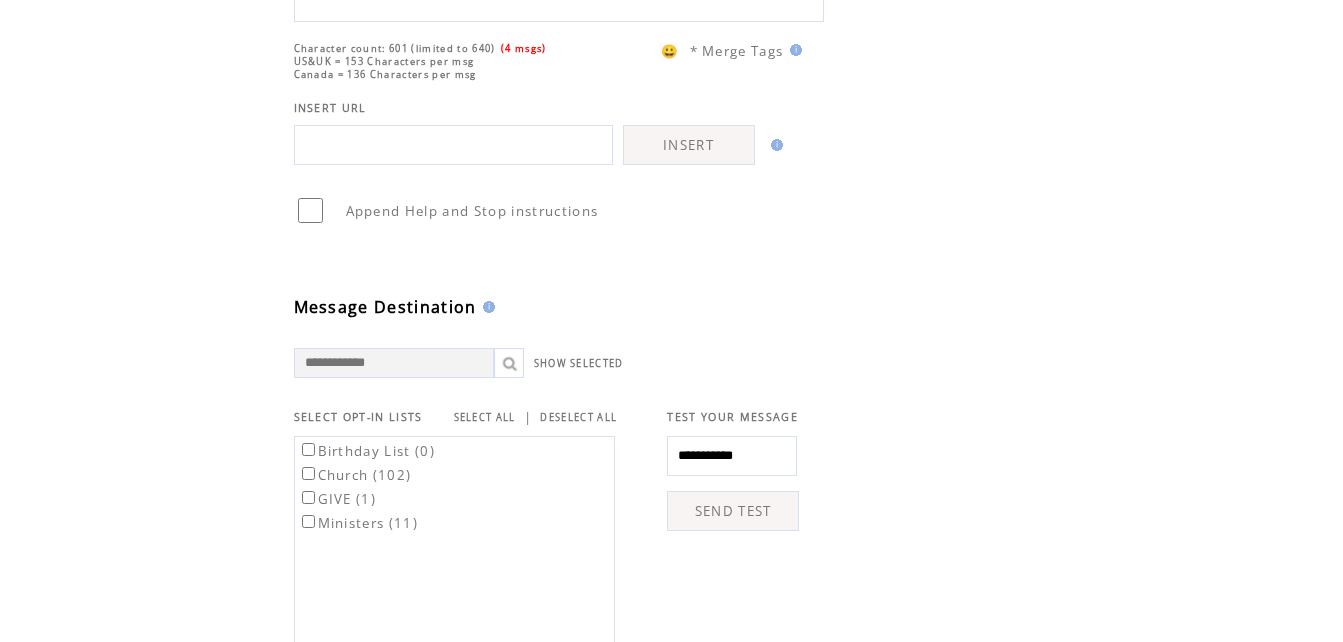 scroll, scrollTop: 356, scrollLeft: 0, axis: vertical 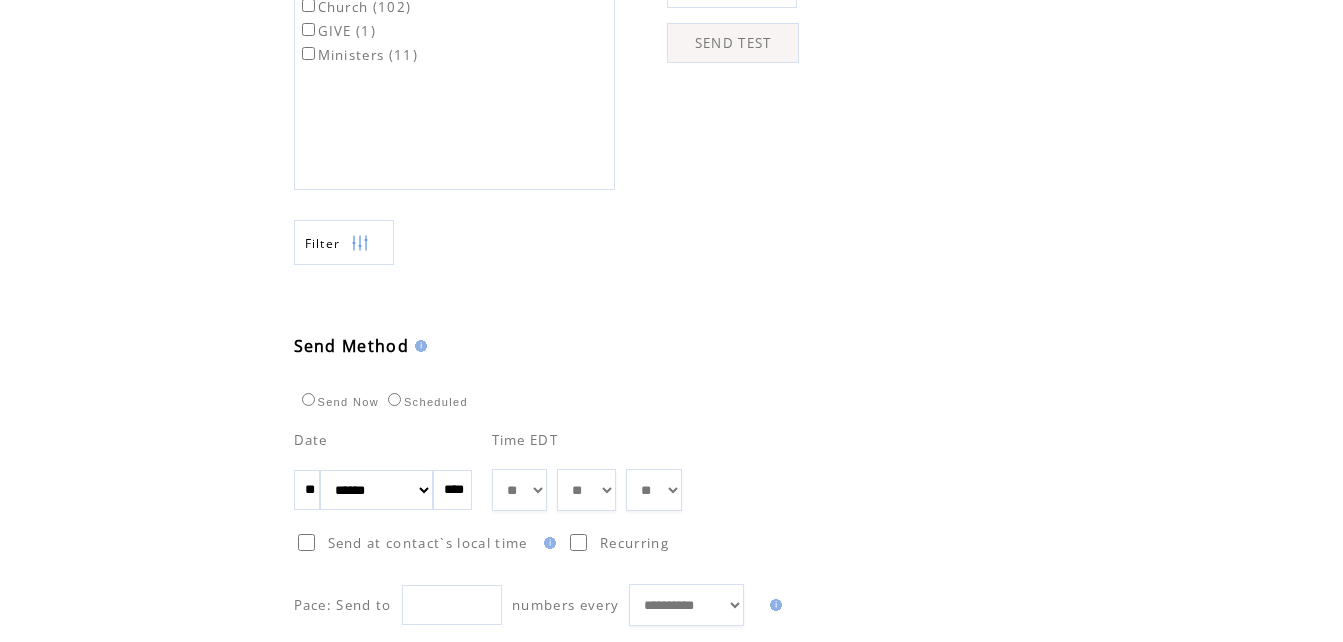 click on "**" at bounding box center [307, 490] 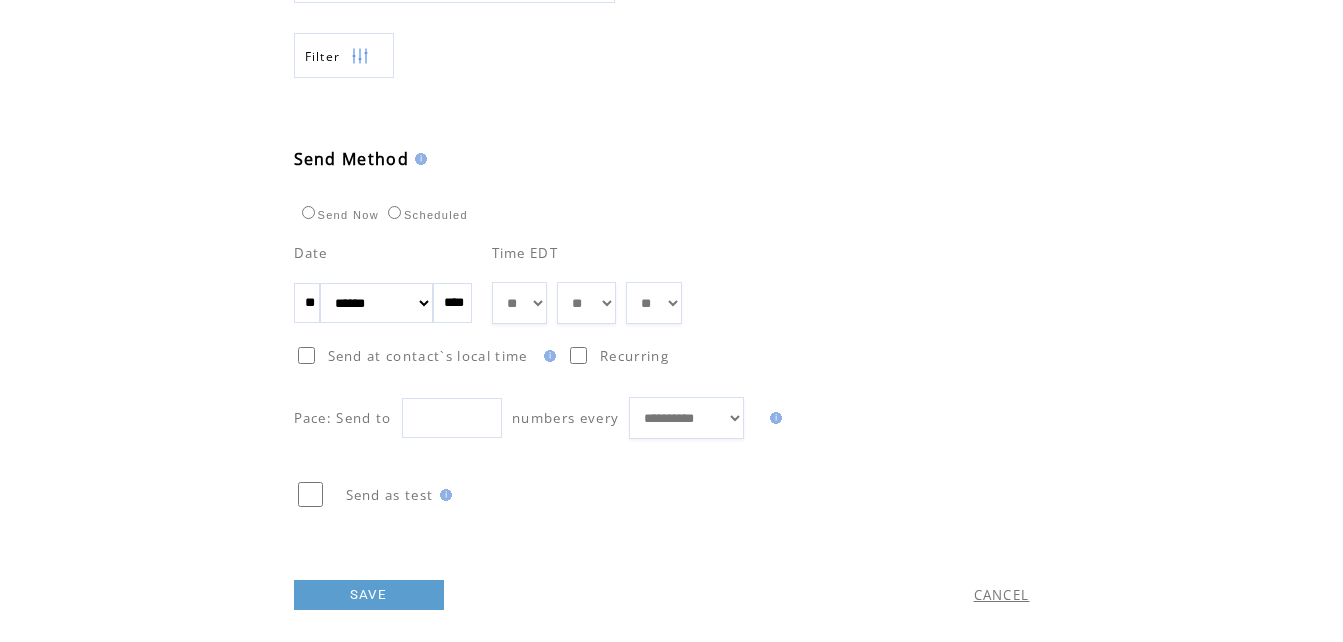 scroll, scrollTop: 1014, scrollLeft: 0, axis: vertical 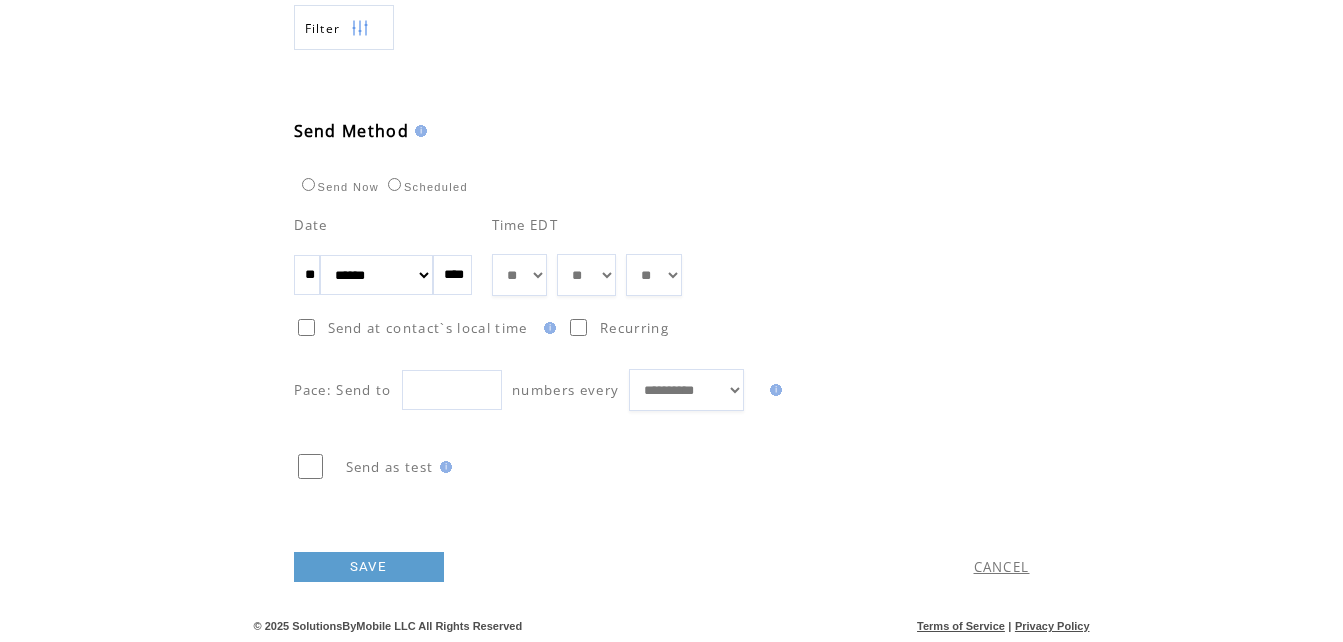 click on "SAVE" at bounding box center [369, 567] 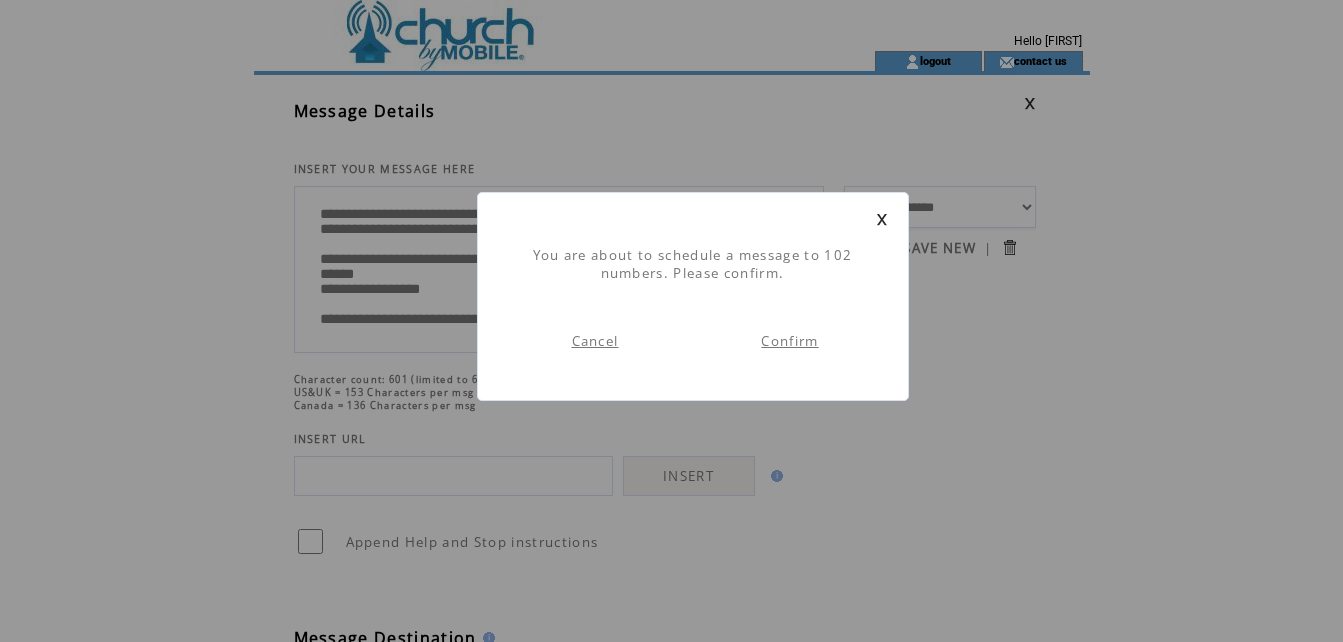 scroll, scrollTop: 1, scrollLeft: 0, axis: vertical 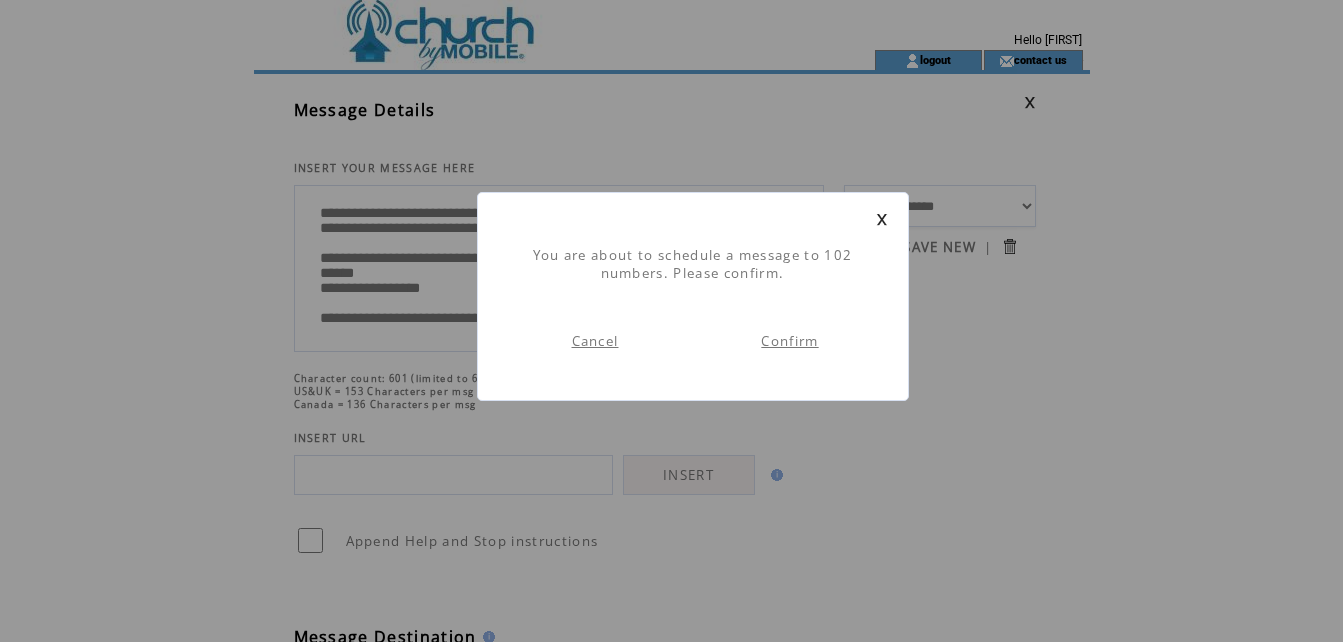 click on "Confirm" at bounding box center (789, 341) 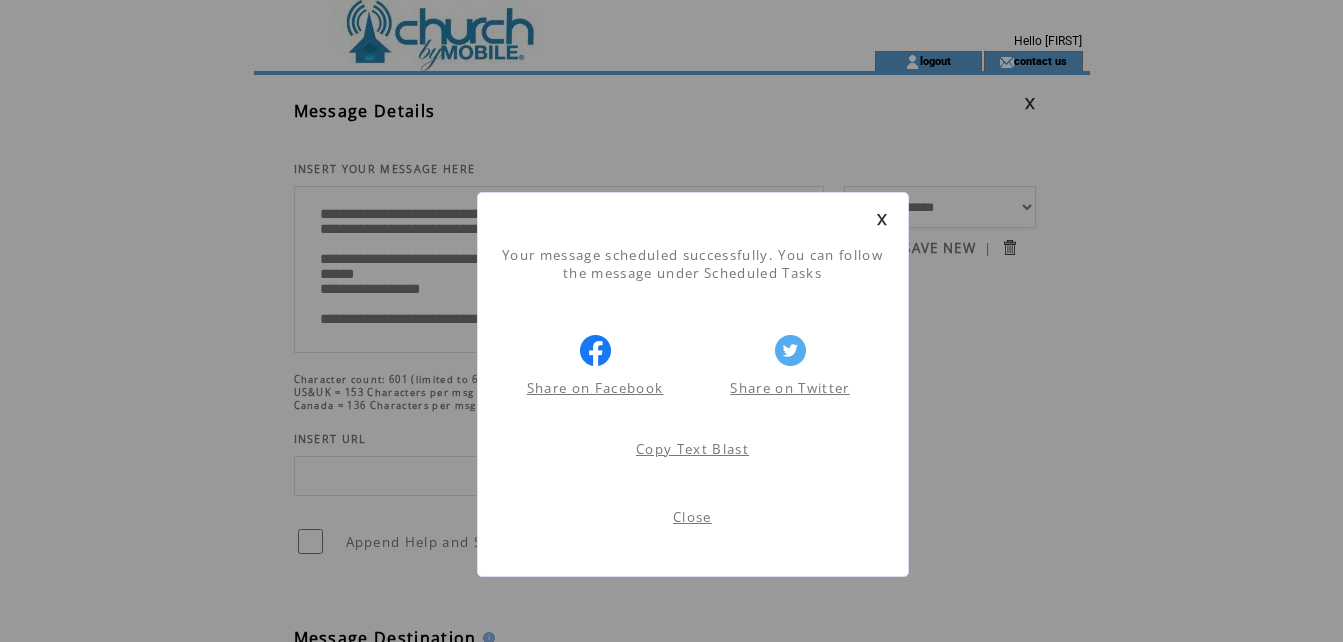 scroll, scrollTop: 1, scrollLeft: 0, axis: vertical 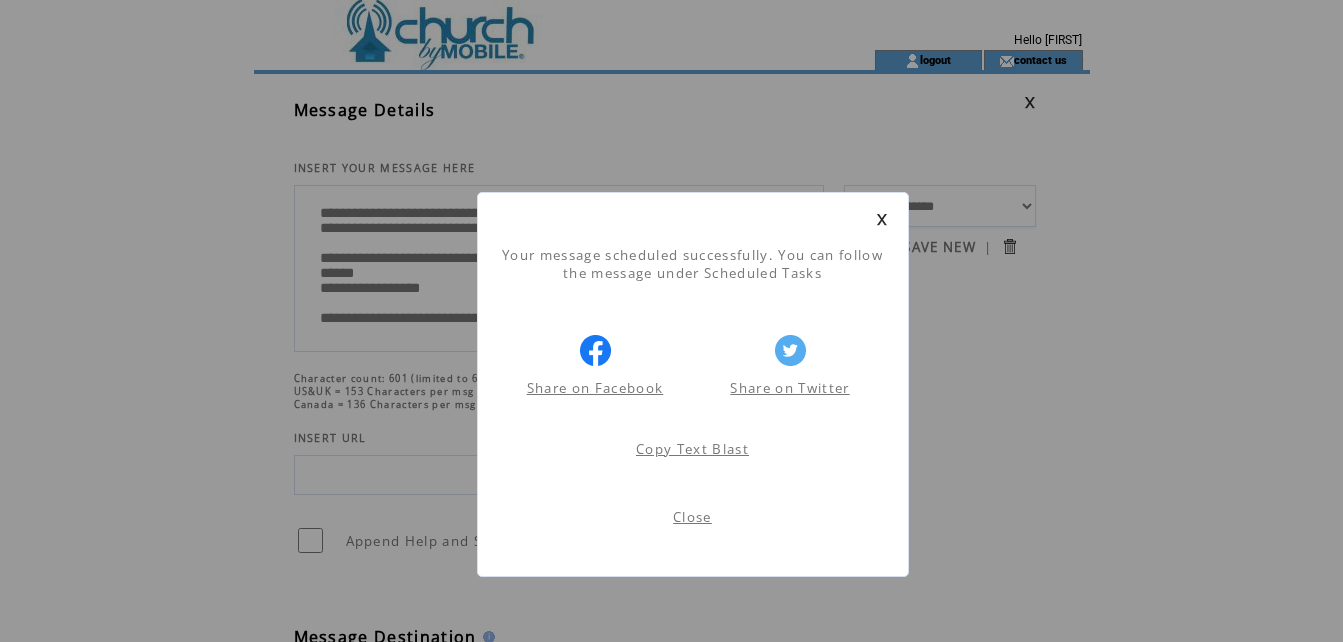click on "Close" at bounding box center [692, 517] 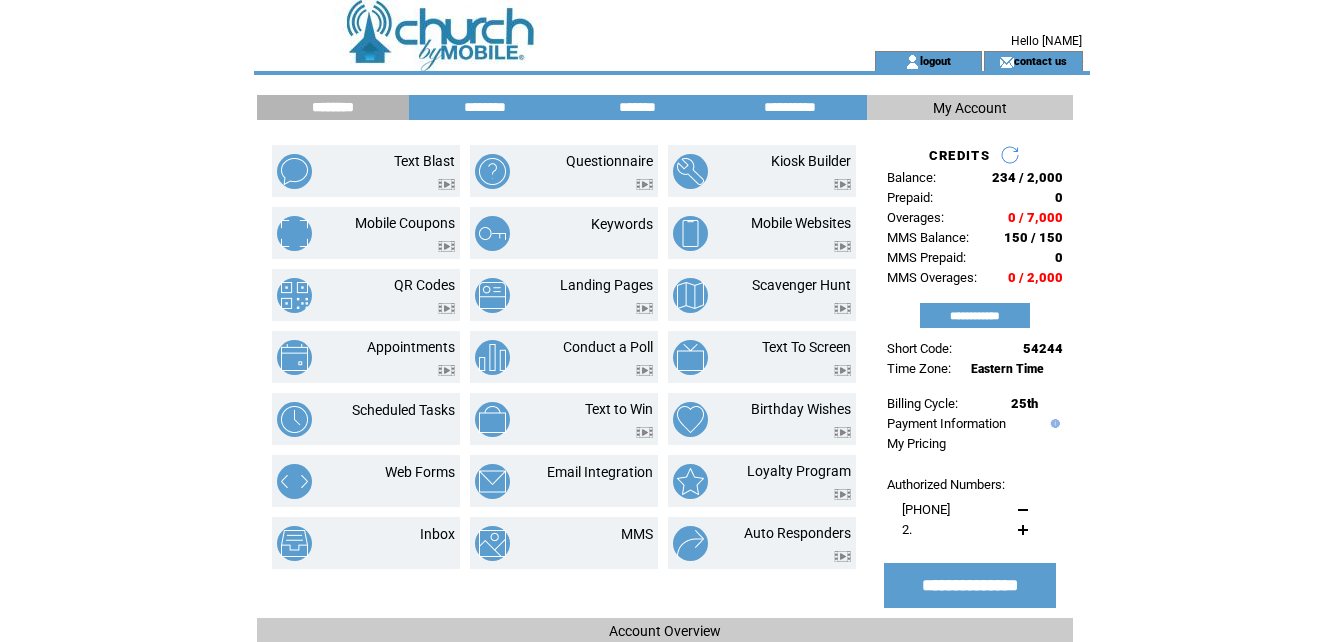 scroll, scrollTop: 0, scrollLeft: 0, axis: both 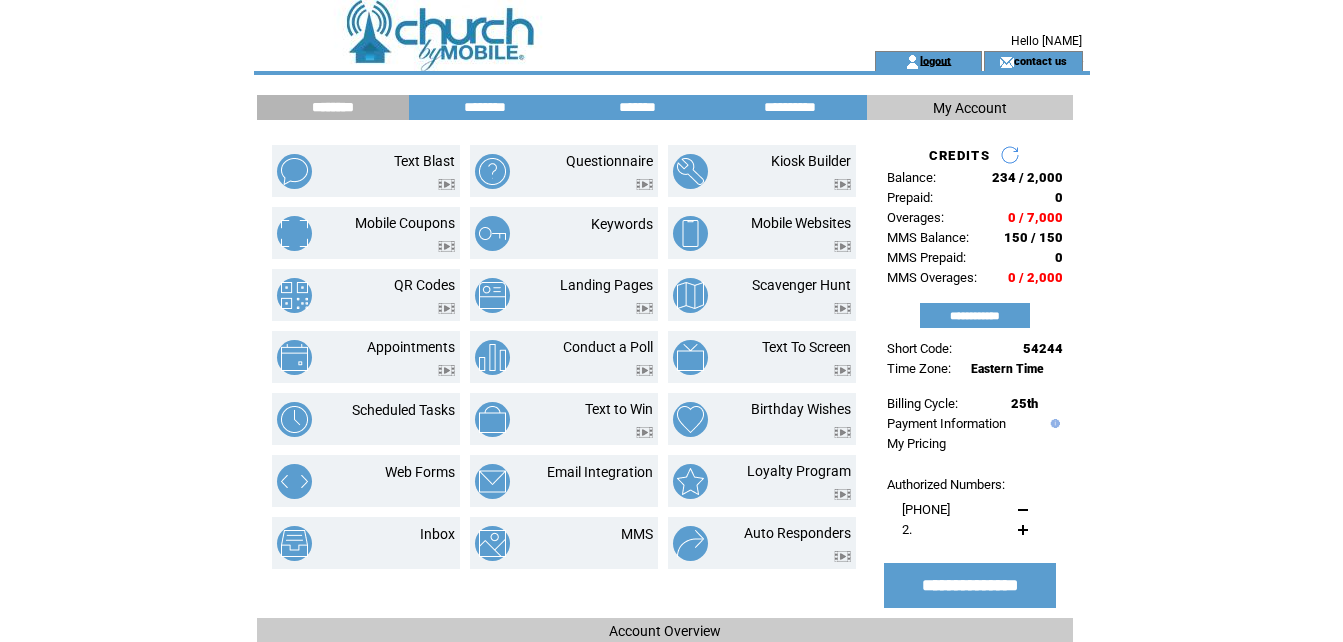 click on "logout" at bounding box center [935, 60] 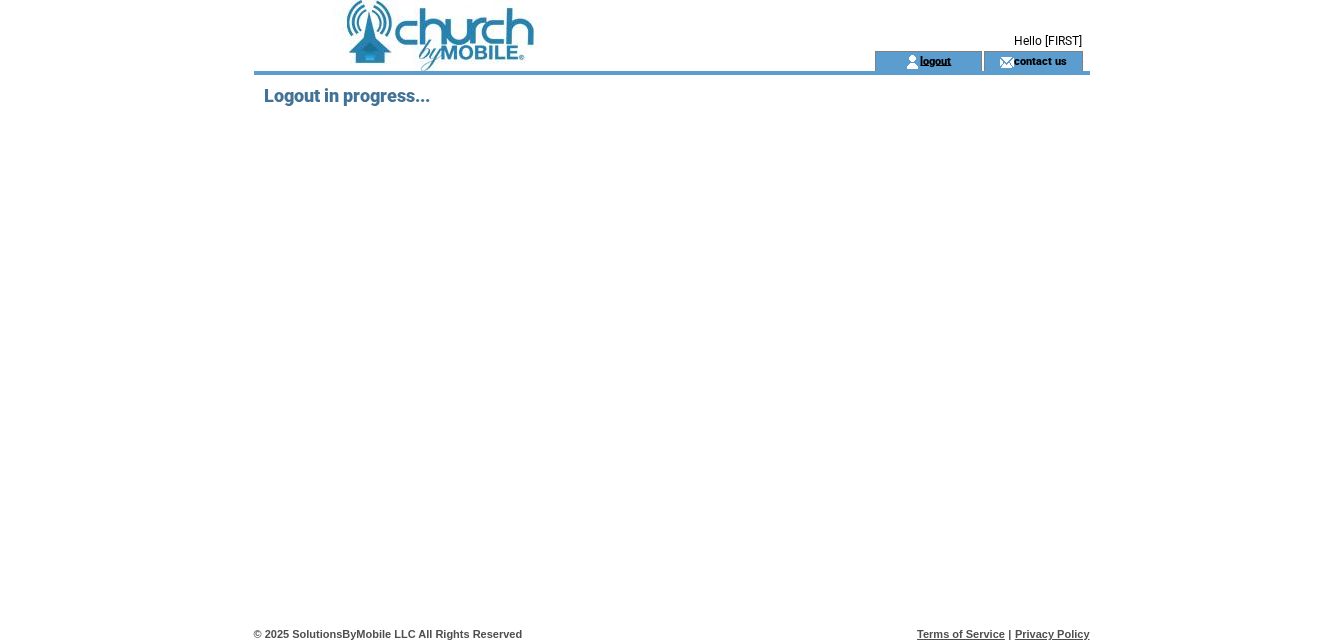 scroll, scrollTop: 0, scrollLeft: 0, axis: both 